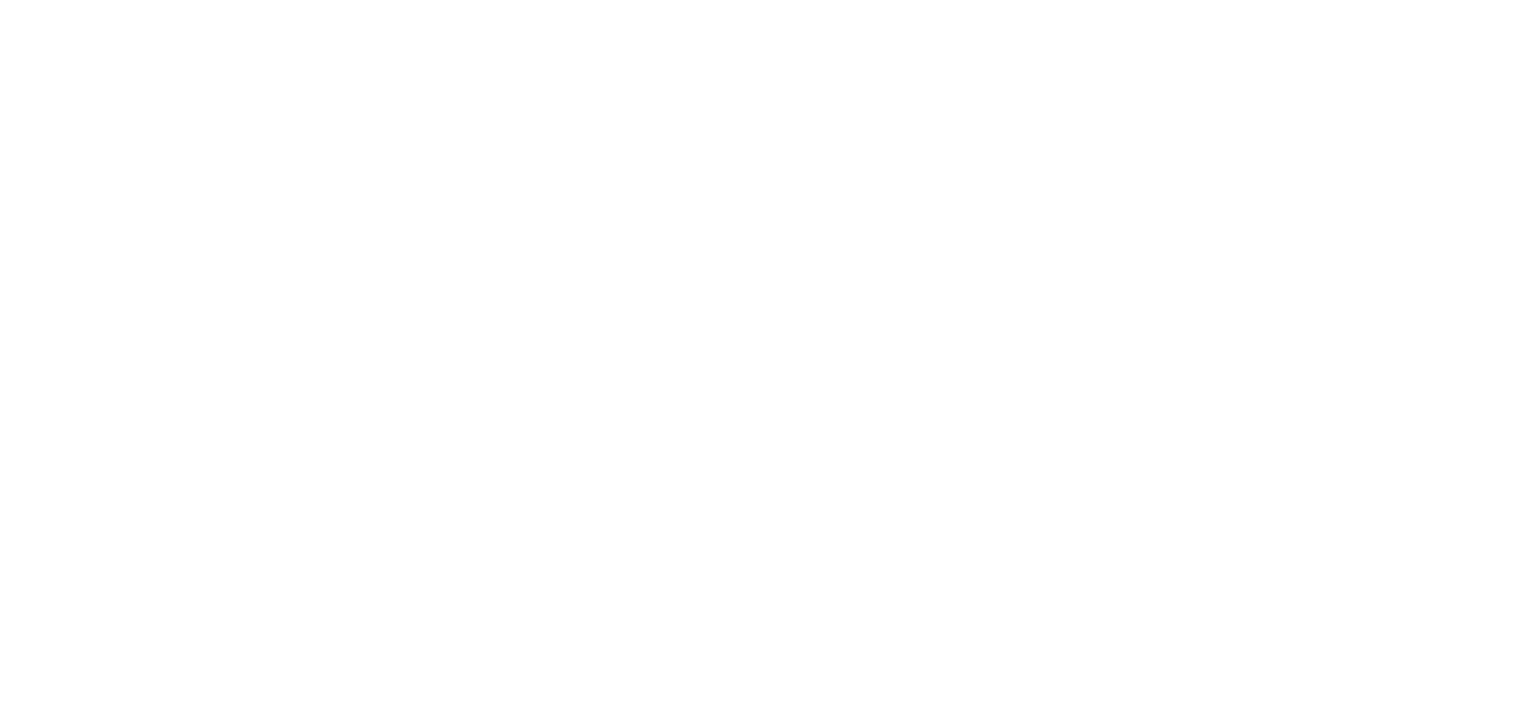 scroll, scrollTop: 0, scrollLeft: 0, axis: both 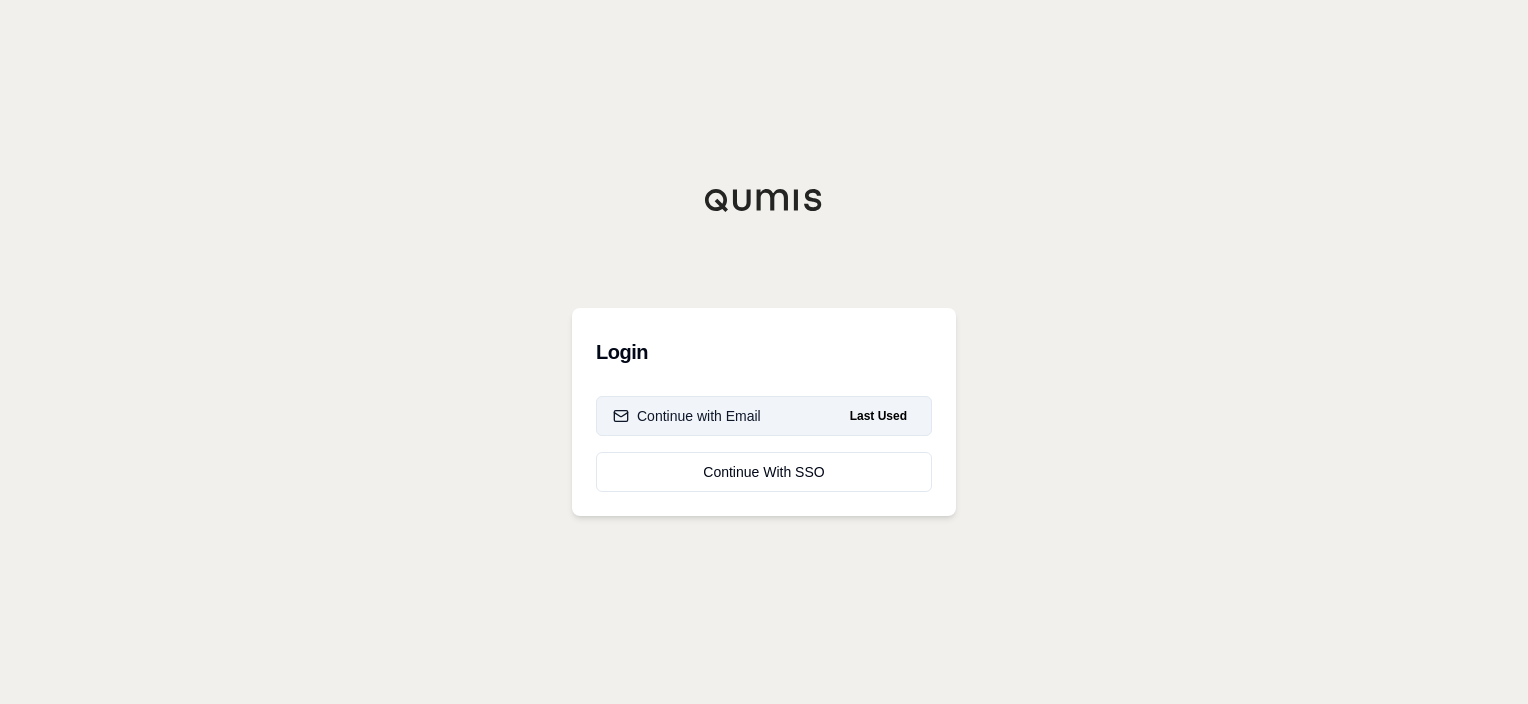 click on "Continue with Email" at bounding box center (687, 416) 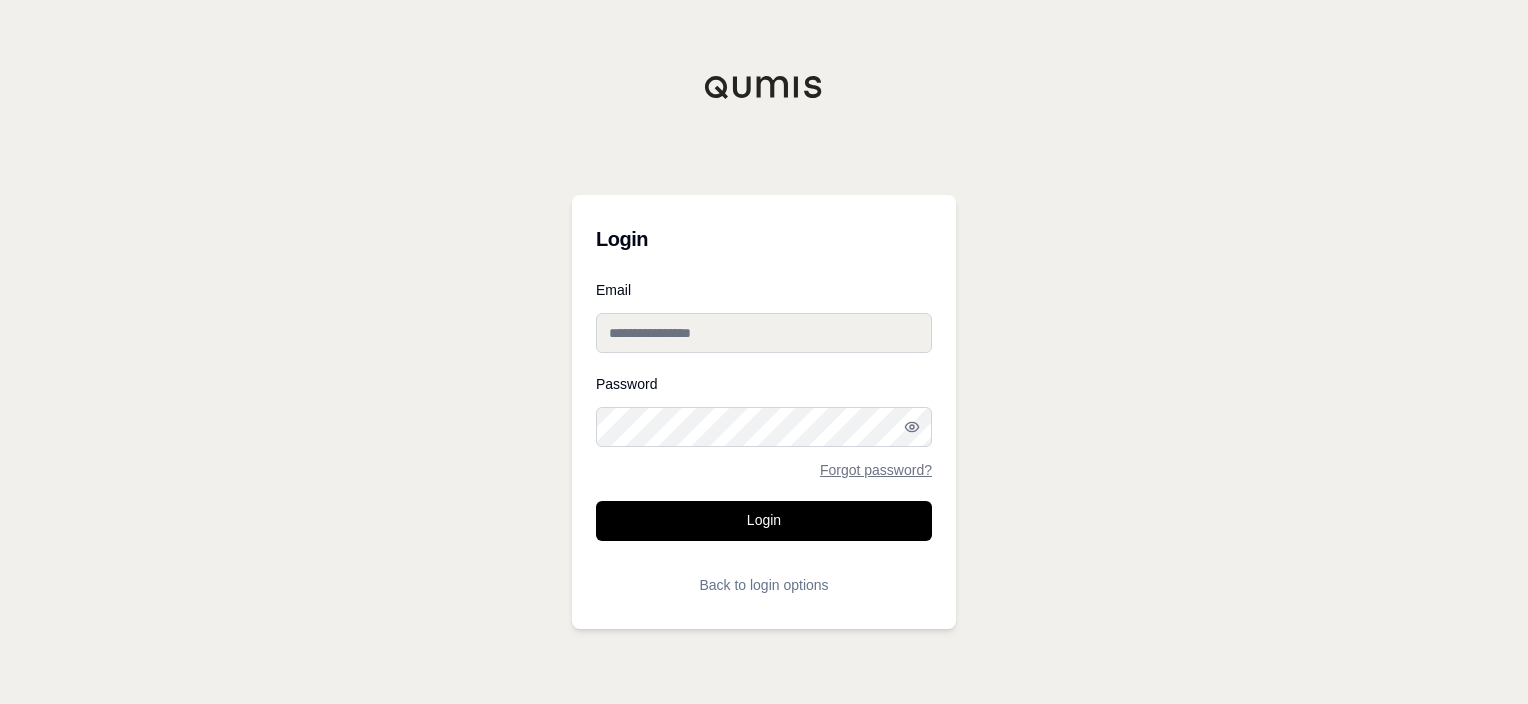 type on "**********" 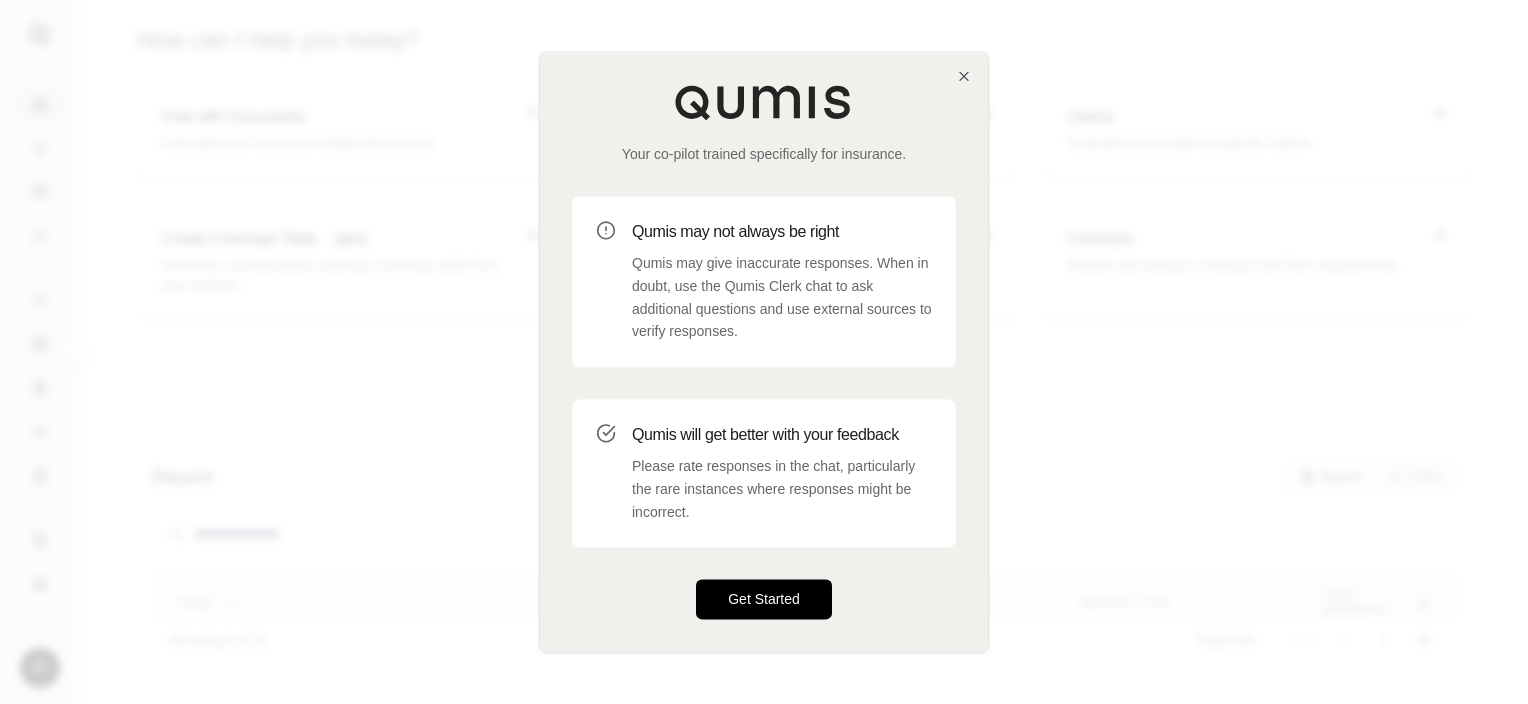 click on "Get Started" at bounding box center [764, 600] 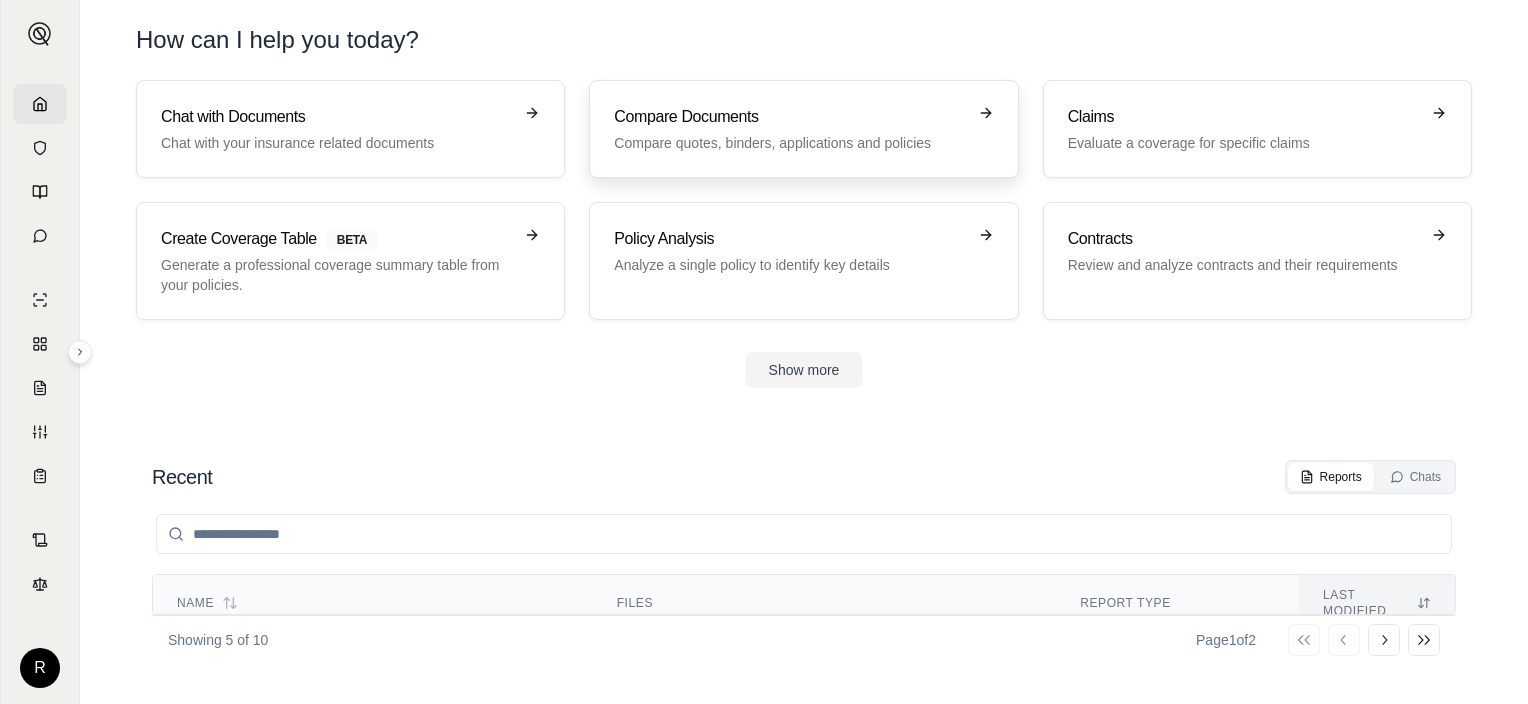 click on "Compare Documents Compare quotes, binders, applications and policies" at bounding box center (803, 129) 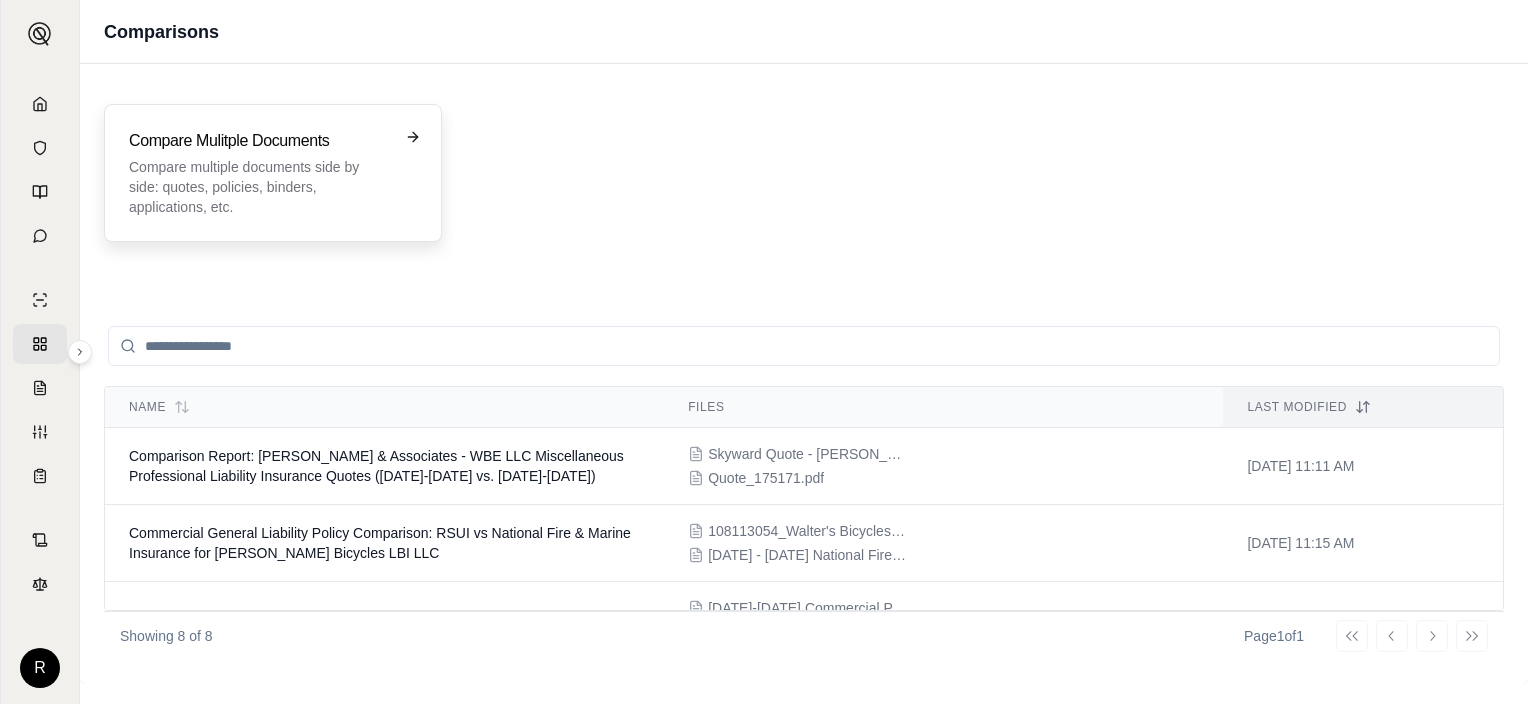 click on "Compare Mulitple Documents Compare multiple documents side by side: quotes, policies, binders, applications, etc." at bounding box center (259, 173) 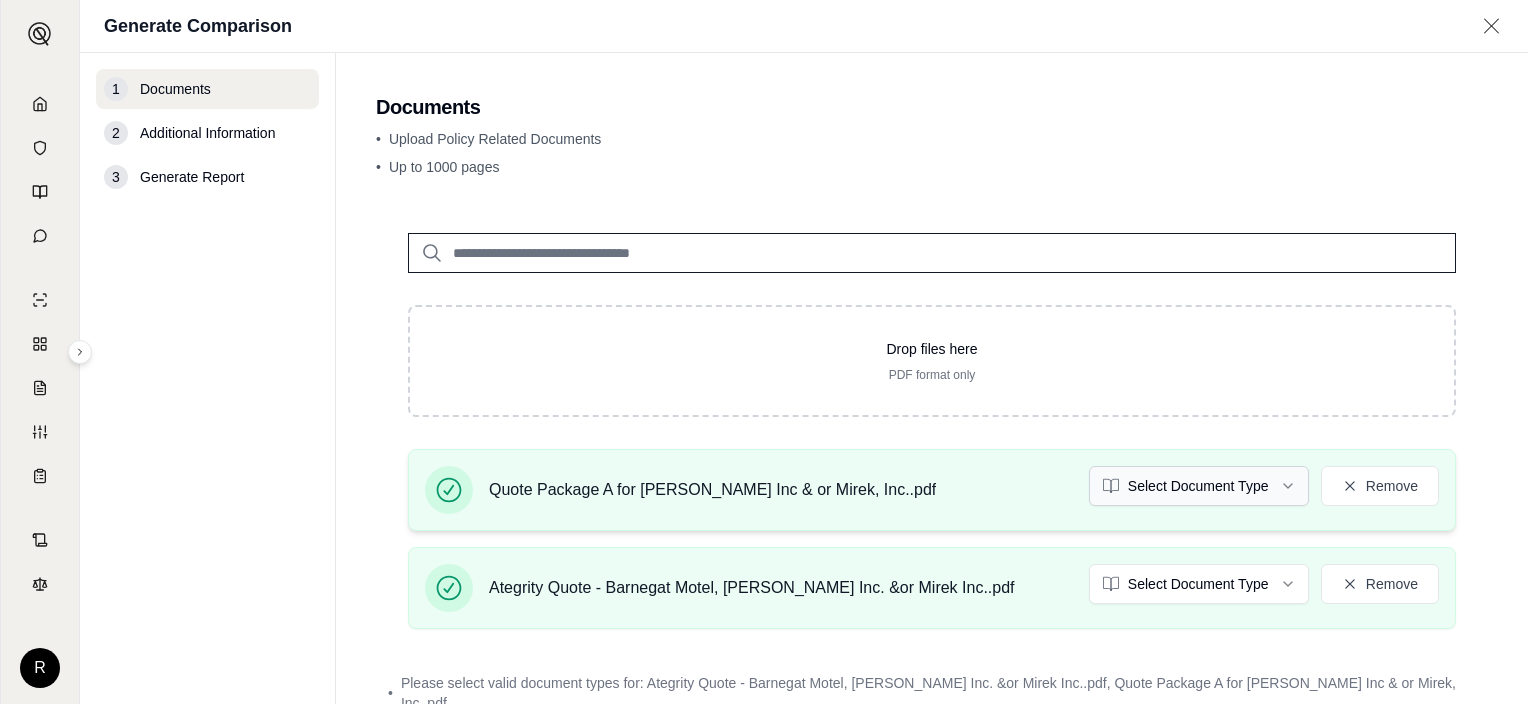click on "R Generate Comparison 1 Documents 2 Additional Information 3 Generate Report Documents • Upload Policy Related Documents • Up to 1000 pages Drop files here PDF format only Quote Package A for [PERSON_NAME] Inc & or Mirek, Inc..pdf Select Document Type Remove Ategrity Quote - Barnegat Motel, [PERSON_NAME] Inc. &or Mirek Inc..pdf Select Document Type Remove • Please select valid document types for: Ategrity Quote - Barnegat Motel, [PERSON_NAME] Inc. &or Mirek Inc..pdf,
Quote Package A for [PERSON_NAME] Inc & or Mirek, Inc..pdf Additional Information →" at bounding box center [764, 352] 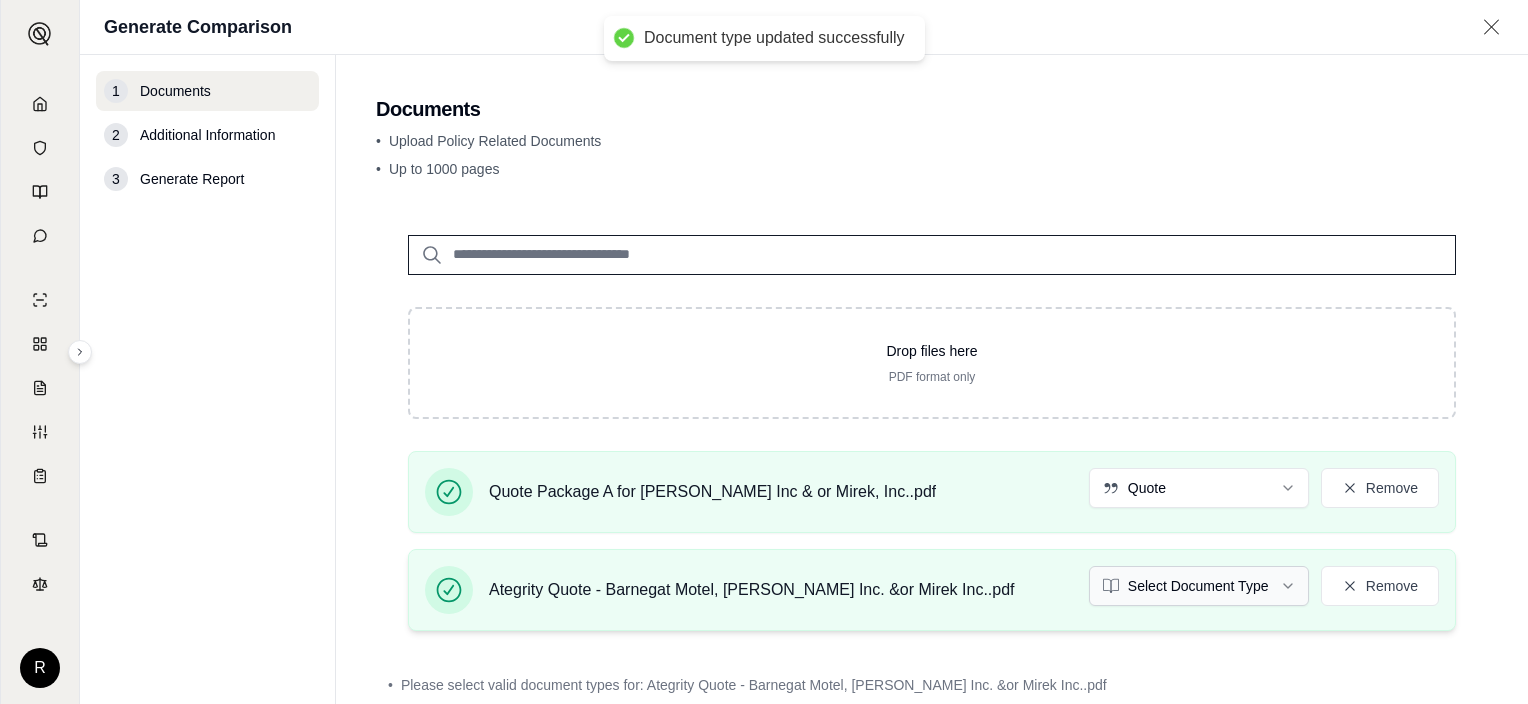 click on "Document type updated successfully R Generate Comparison 1 Documents 2 Additional Information 3 Generate Report Documents • Upload Policy Related Documents • Up to 1000 pages Drop files here PDF format only Quote Package A for [PERSON_NAME] Inc & or Mirek, Inc..pdf Quote Remove Ategrity Quote - Barnegat Motel, [PERSON_NAME] Inc. &or Mirek Inc..pdf Select Document Type Remove • Please select valid document types for: Ategrity Quote - Barnegat Motel, [PERSON_NAME] Inc. &or Mirek Inc..pdf Additional Information →" at bounding box center [764, 352] 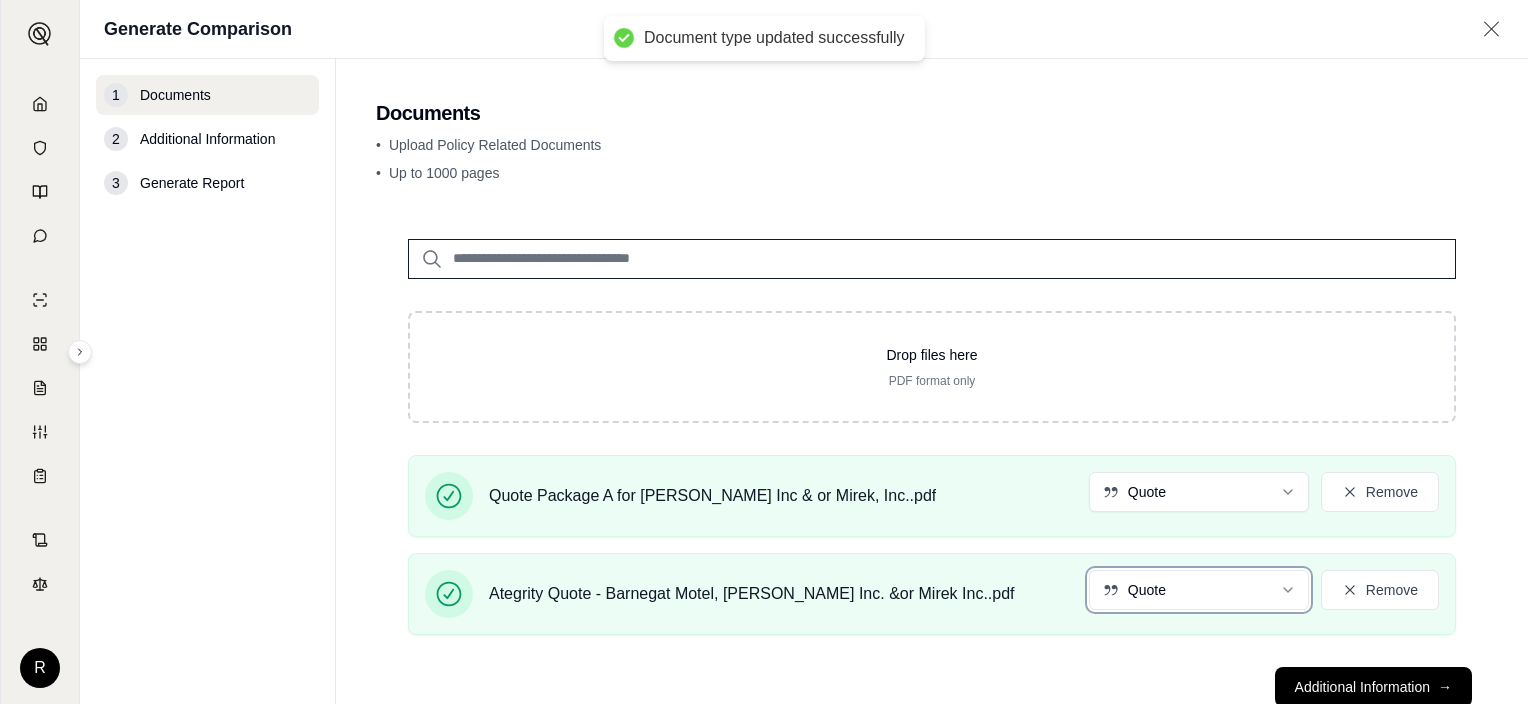 scroll, scrollTop: 57, scrollLeft: 0, axis: vertical 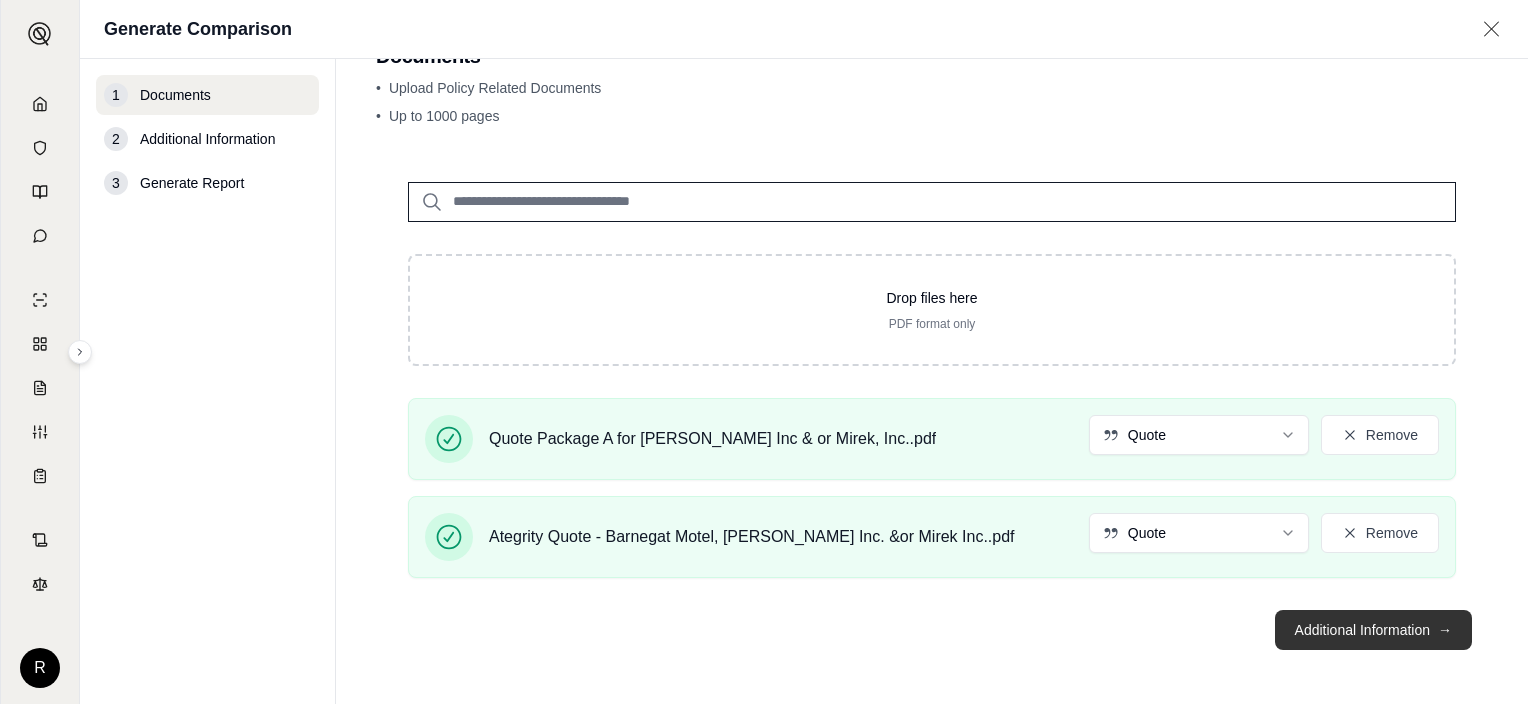 click on "Additional Information →" at bounding box center [1373, 630] 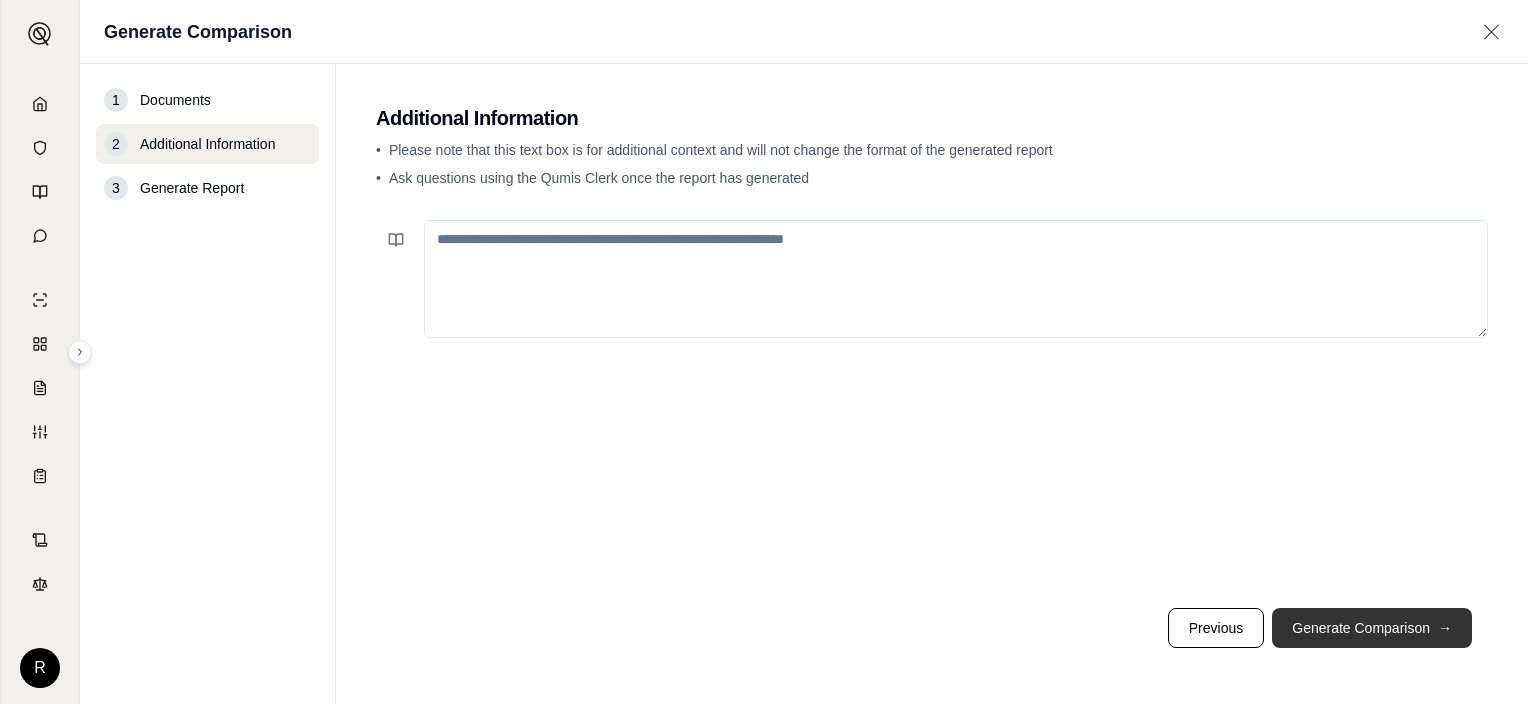 click on "Generate Comparison →" at bounding box center (1372, 628) 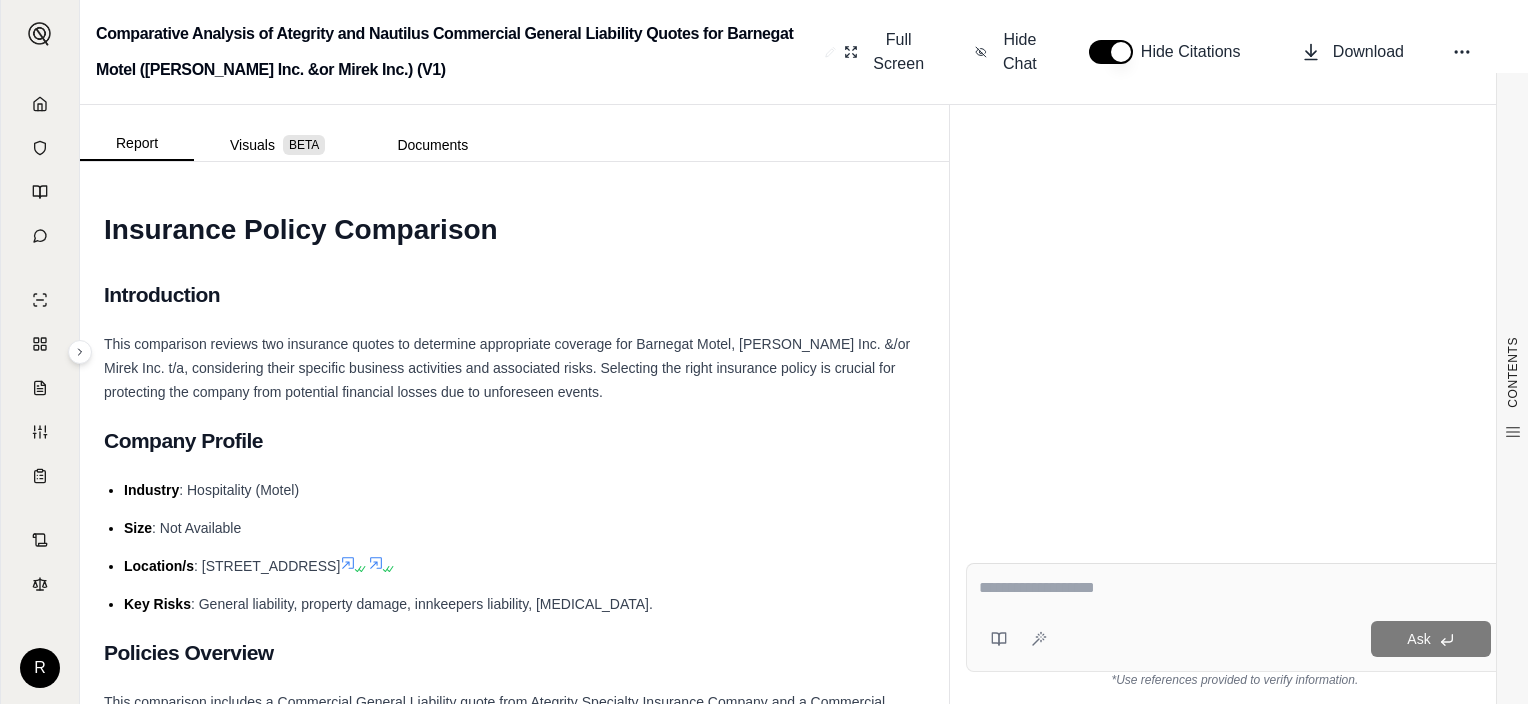 scroll, scrollTop: 0, scrollLeft: 0, axis: both 